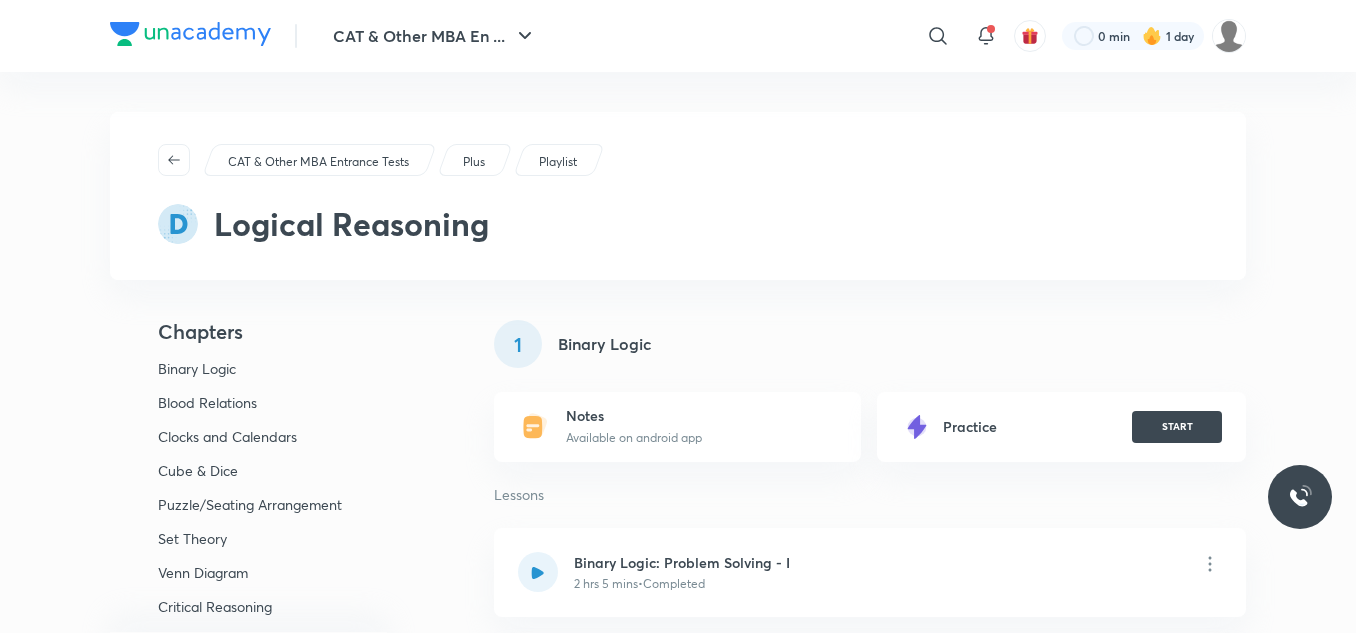 scroll, scrollTop: 3000, scrollLeft: 0, axis: vertical 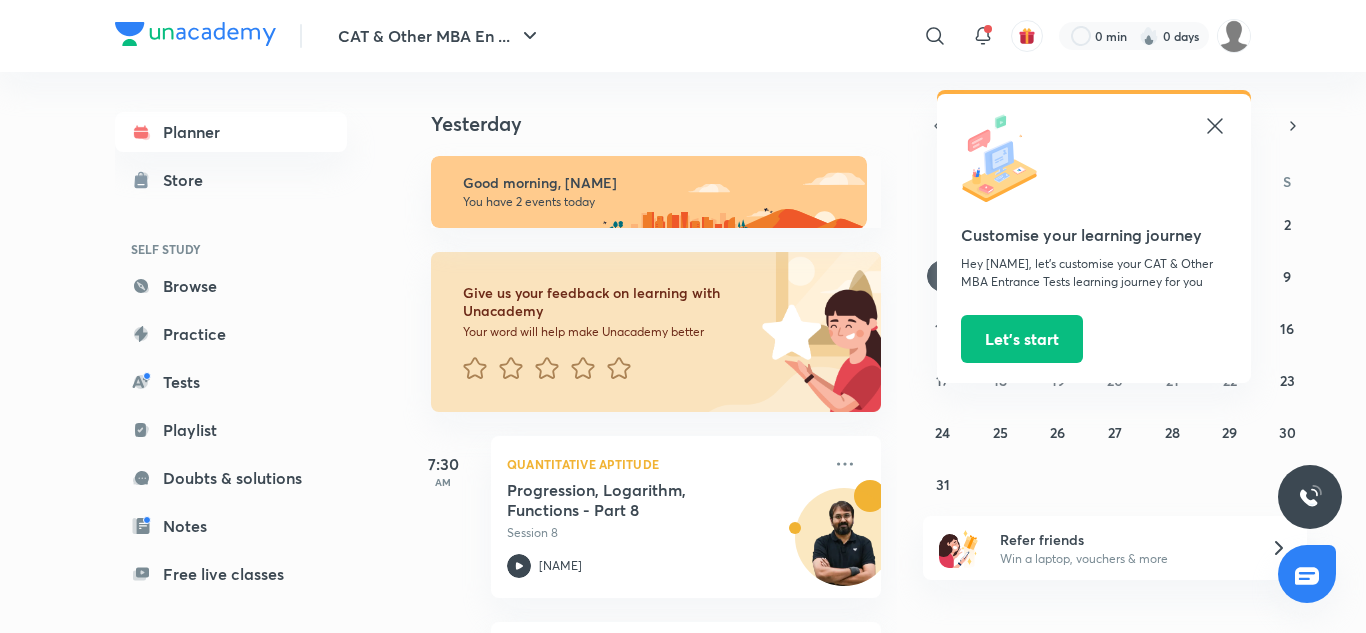 click 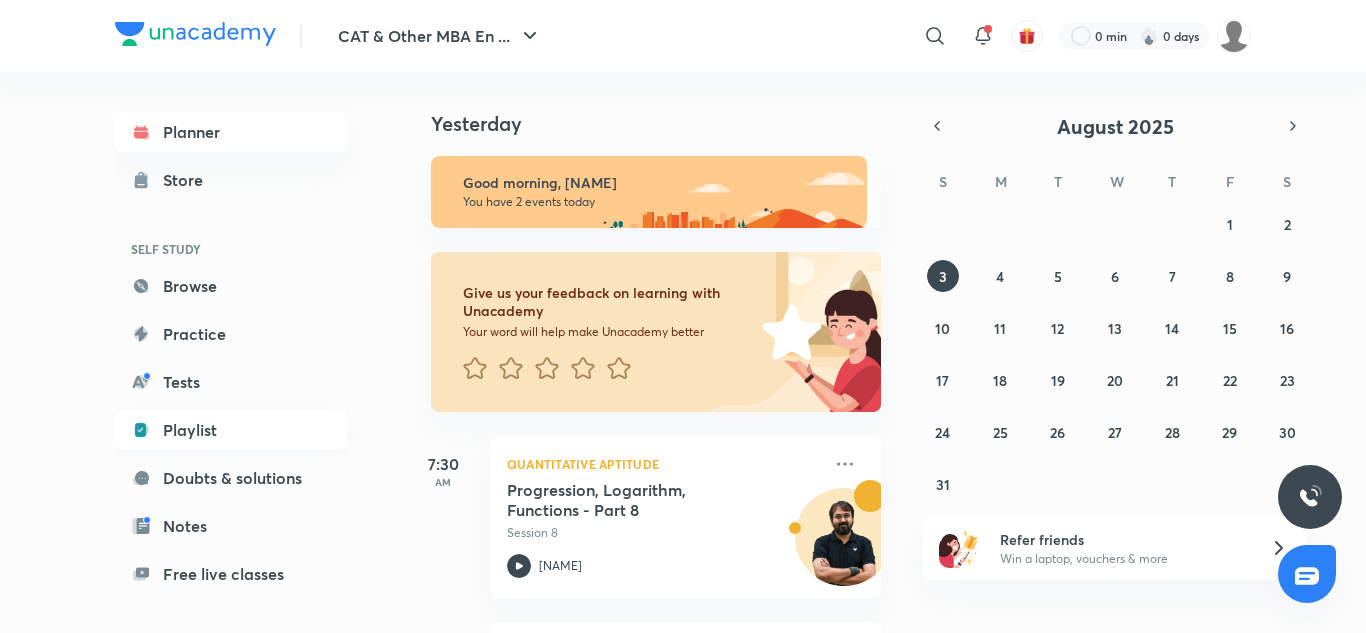 click on "Playlist" at bounding box center (231, 430) 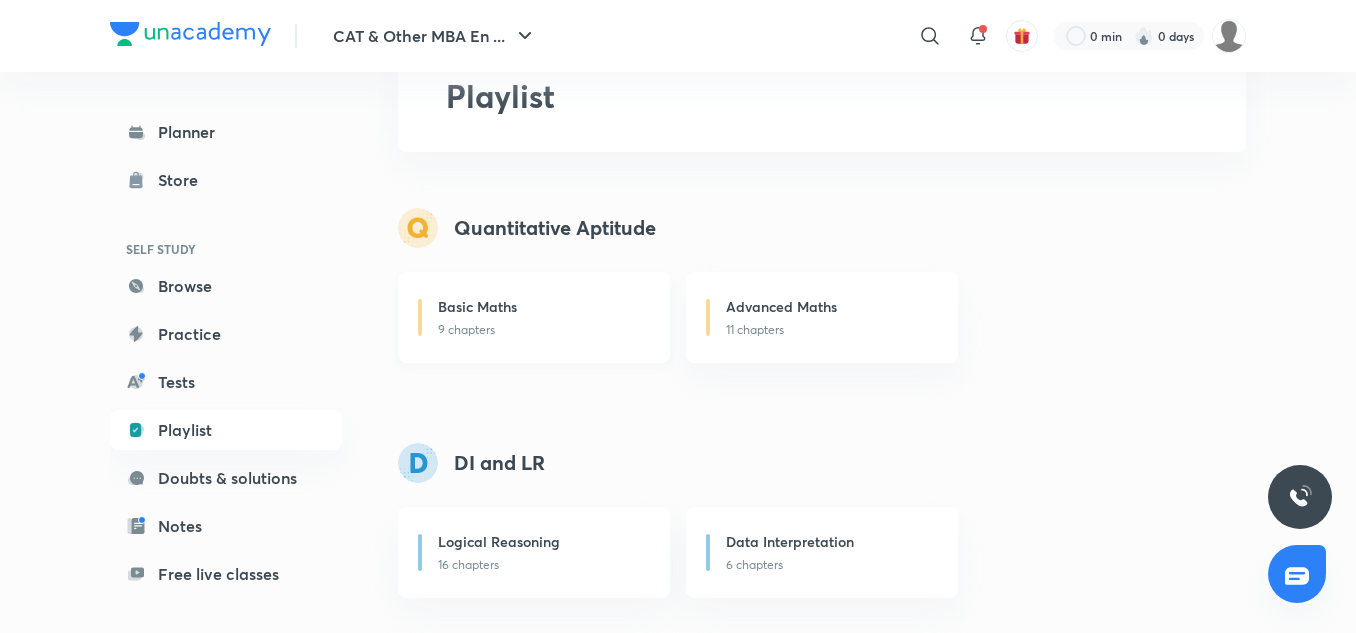 scroll, scrollTop: 300, scrollLeft: 0, axis: vertical 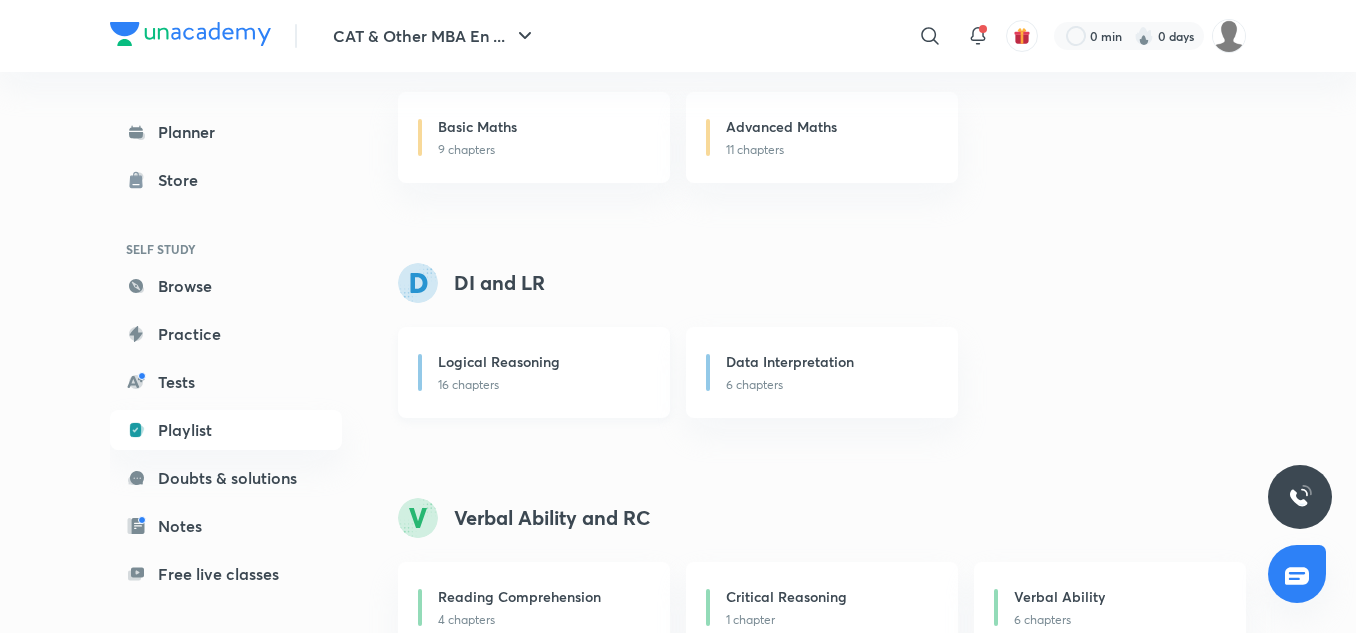 click on "Logical Reasoning" at bounding box center [542, 363] 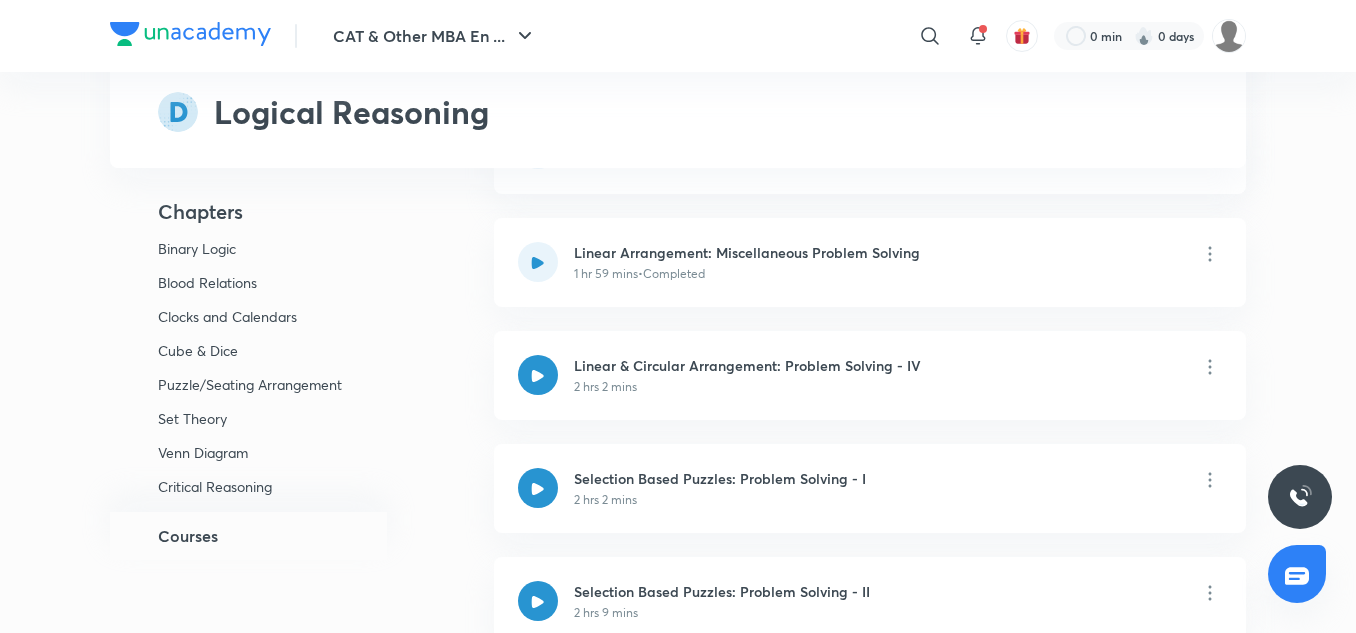 scroll, scrollTop: 2800, scrollLeft: 0, axis: vertical 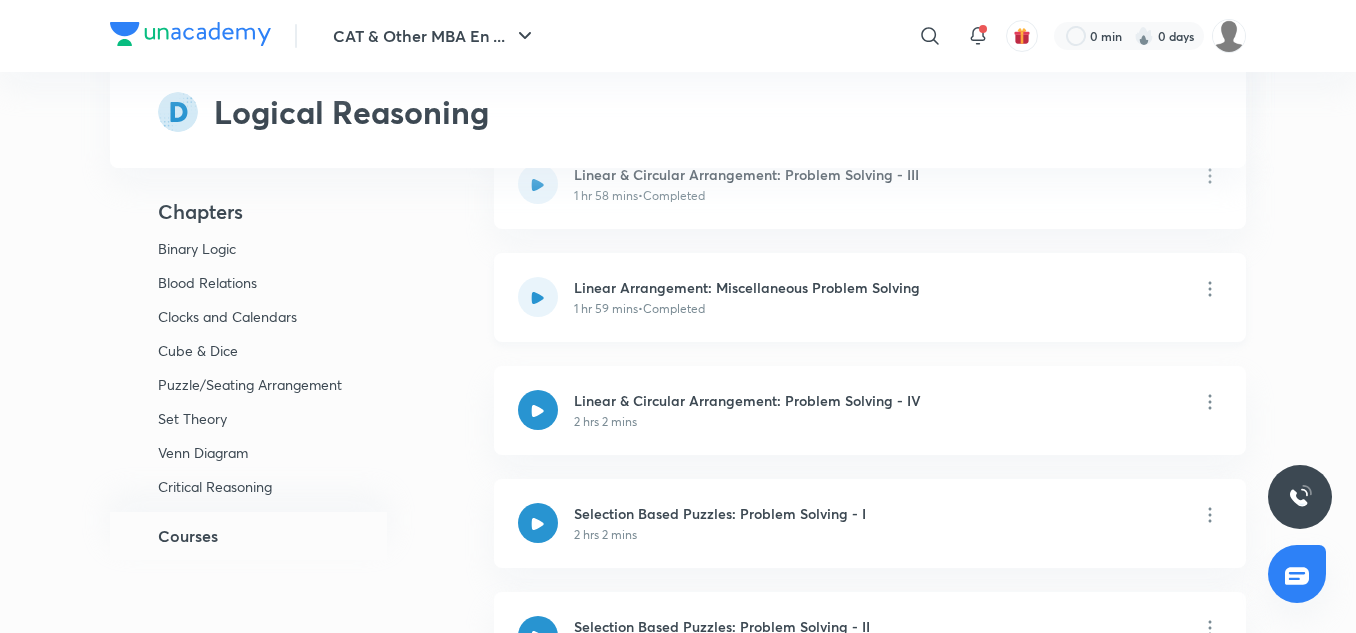 click 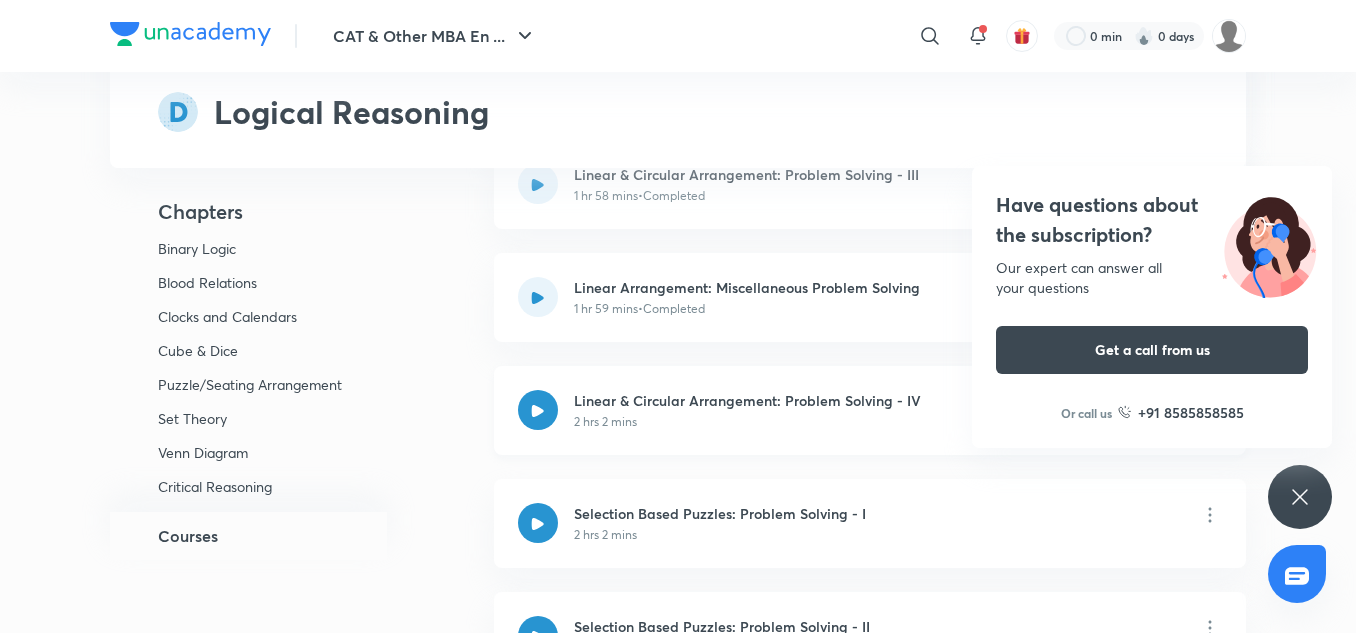 click at bounding box center (538, 410) 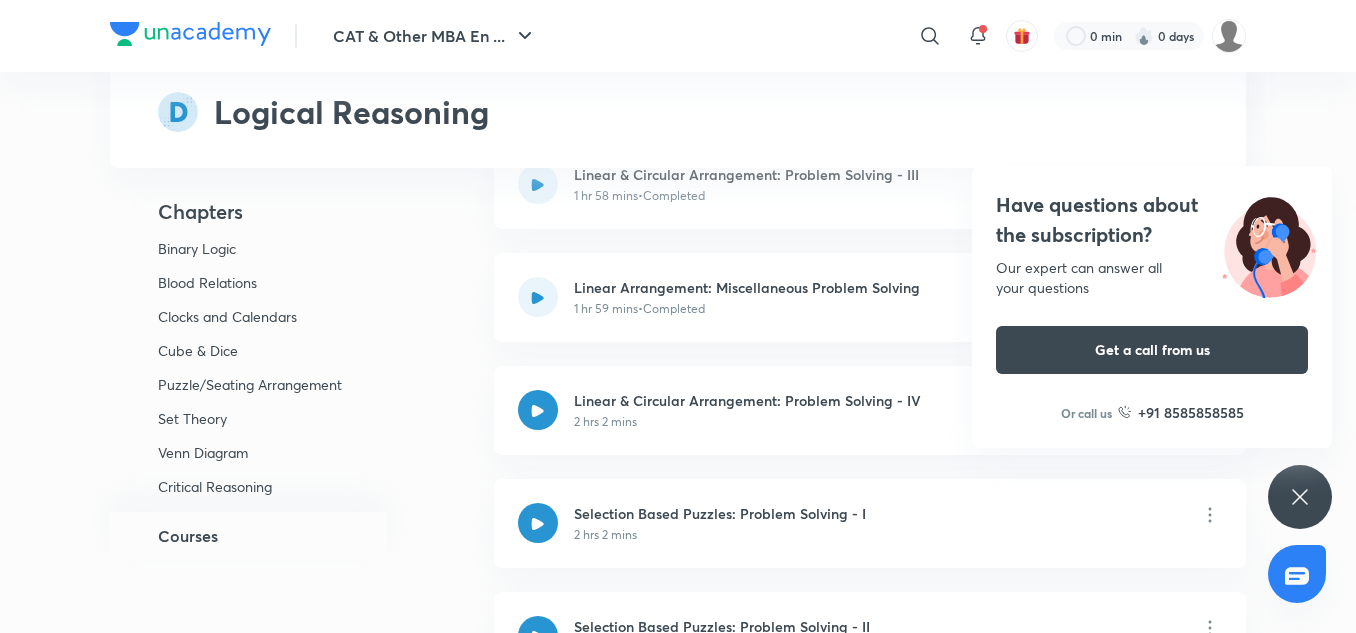 click on "Have questions about the subscription? Our expert can answer all your questions Get a call from us Or call us +91 8585858585" at bounding box center [1300, 497] 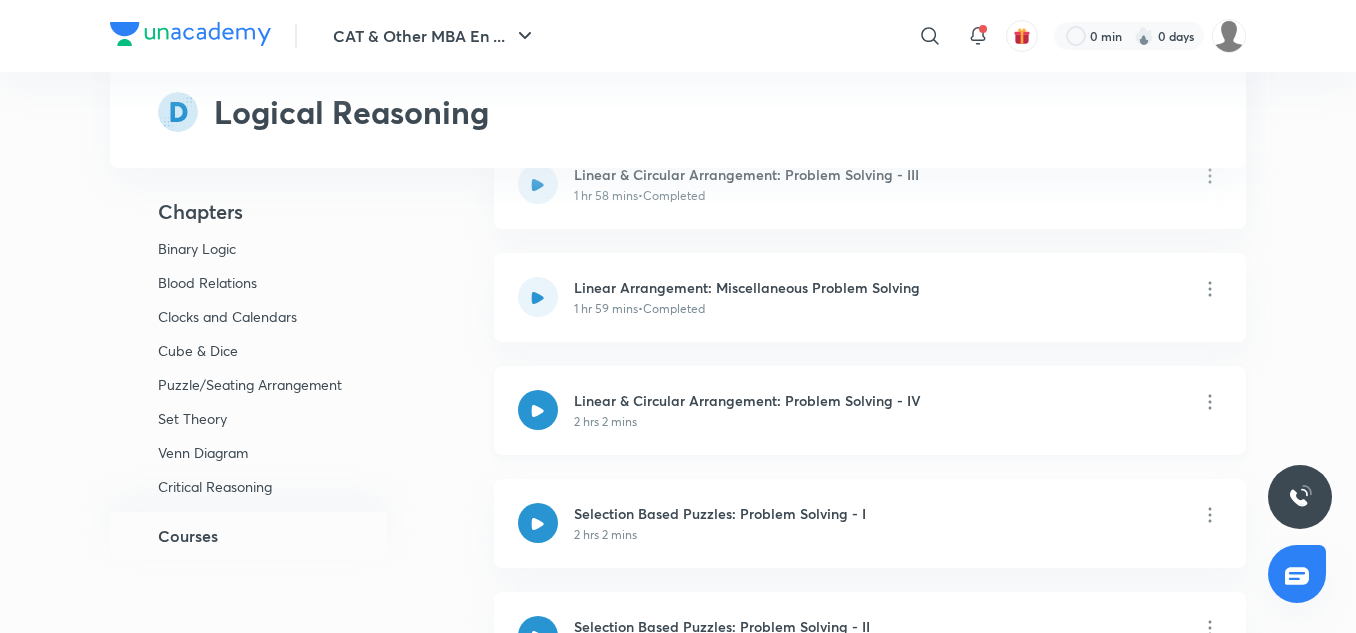 click 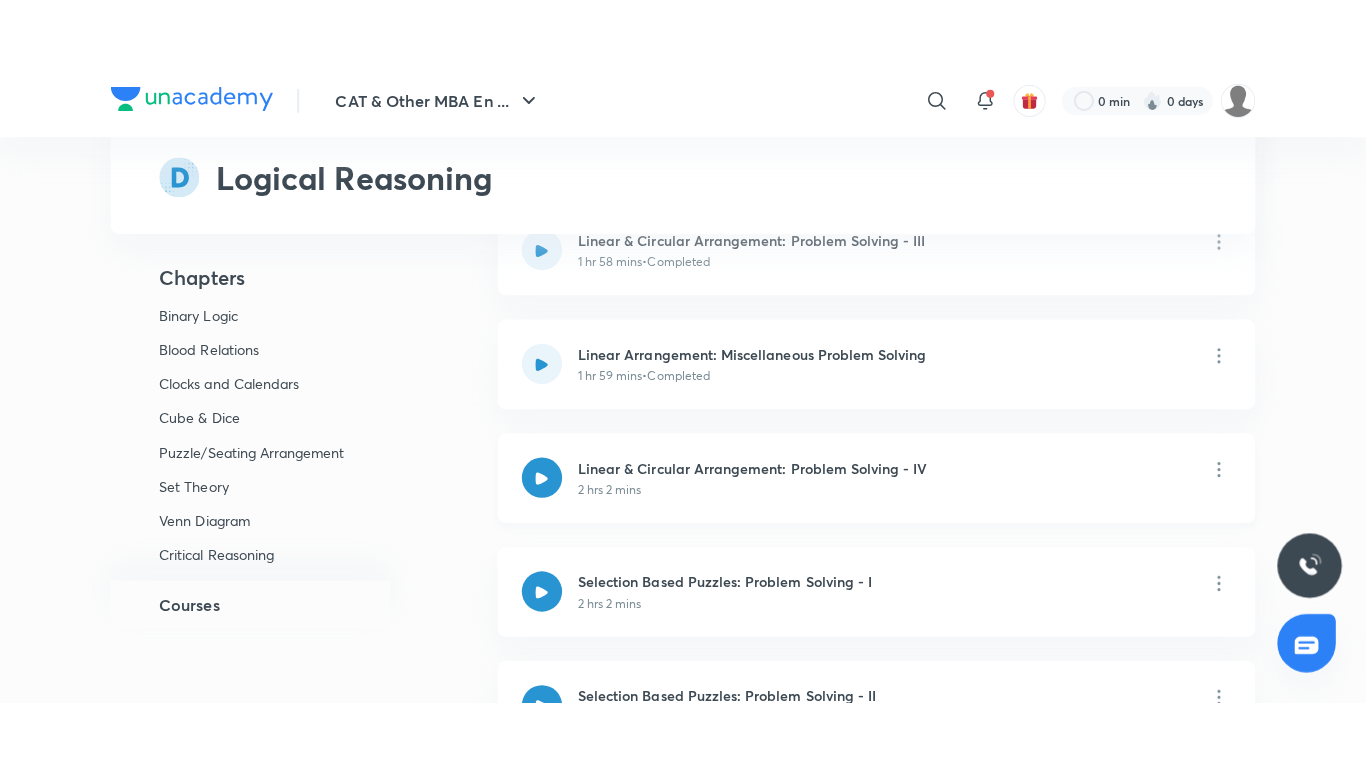 scroll, scrollTop: 2900, scrollLeft: 0, axis: vertical 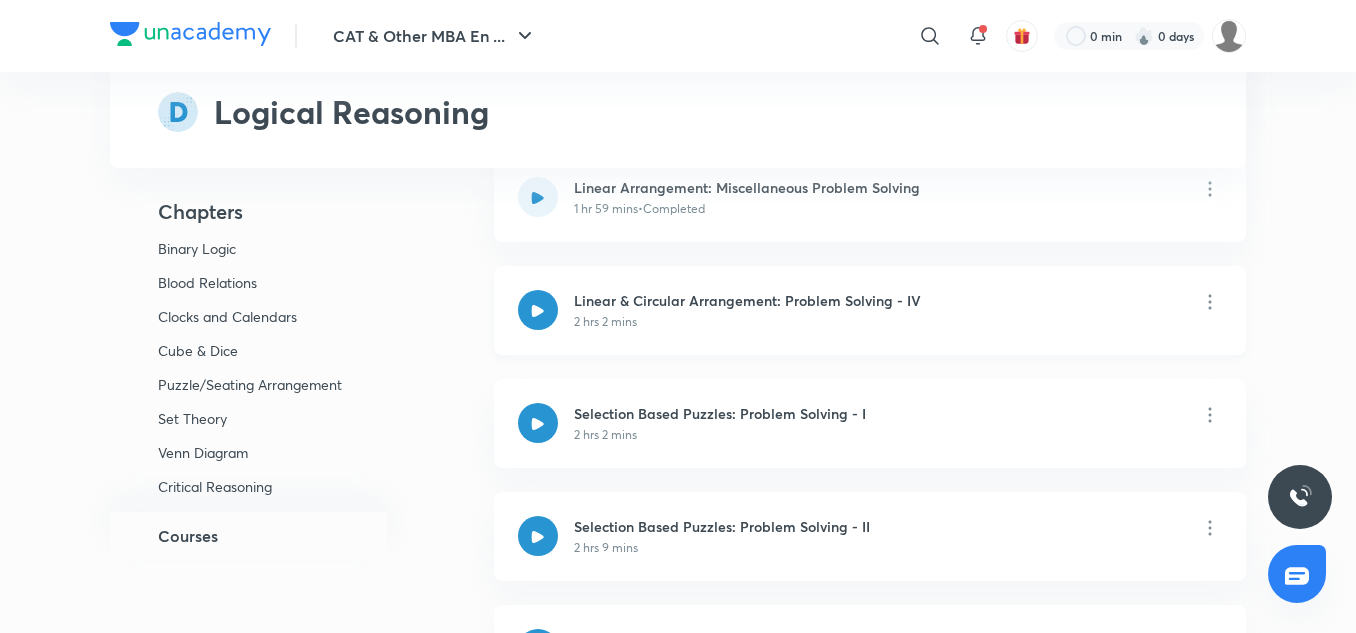 click at bounding box center (538, 310) 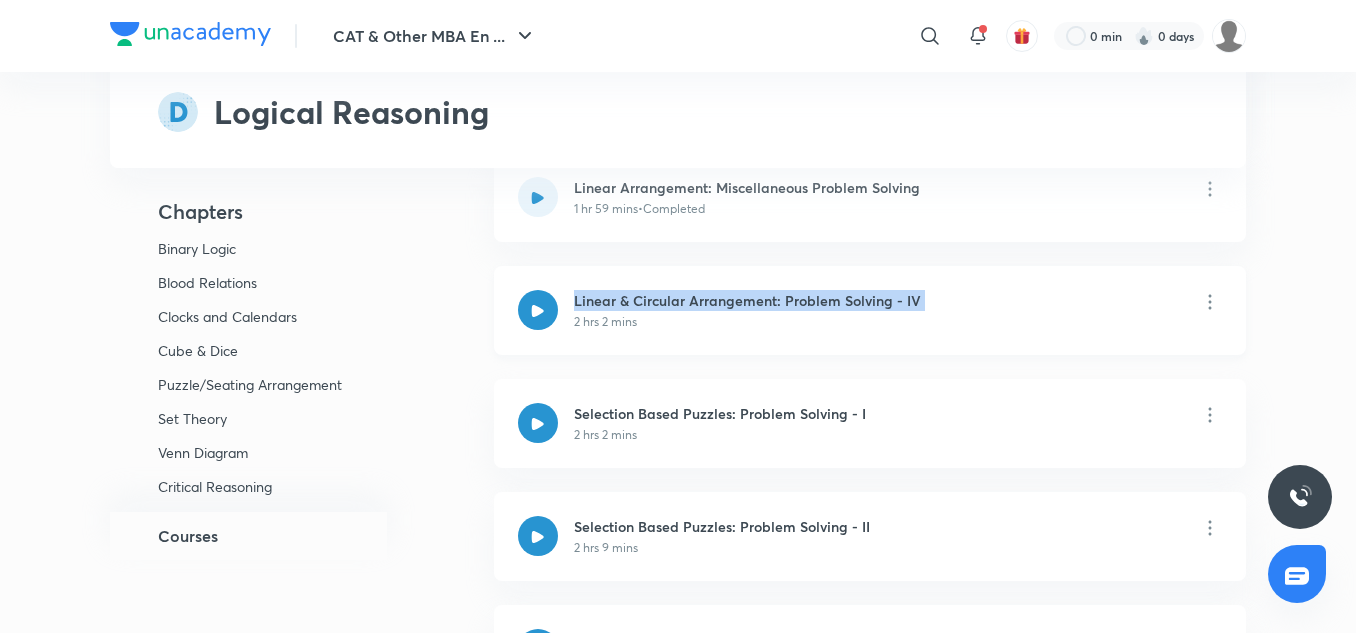 click at bounding box center [538, 310] 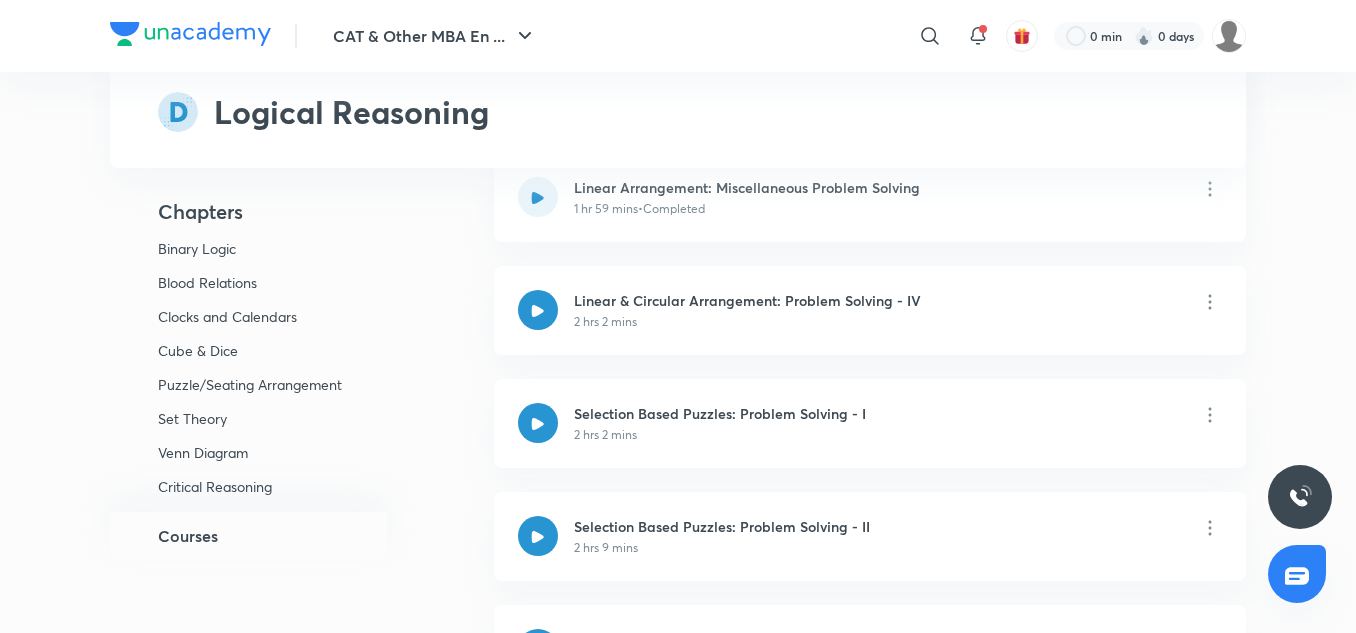 click on "CAT & Other MBA En ... ​ 0 min 0 days CAT & Other MBA Entrance Tests Plus Playlist Logical Reasoning Chapters Binary Logic Blood Relations Clocks and Calendars Cube & Dice Puzzle/Seating Arrangement Set Theory Venn Diagram Critical Reasoning Sequences and Series Quantitative Reasoning Games and Tournament Coins and Weights Input/Output Logical Connectives Coding Decoding Routes and Networks Courses 1 Binary Logic Notes Available on android app Practice START Lessons Binary Logic: Problem Solving - I 2 hrs 5 mins  •  Completed Binary Logic: Problem Solving - II 2 hrs 13 mins  •  Completed 2 Blood Relations Notes Available on android app Practice START Lessons Blood Relation and Family Tree: Problem Solving 1 hr 34 mins  •  Completed 3 Clocks and Calendars Notes Available on android app Practice START Lessons Calendars: Introduction & Problem Solving - I 1 hr 55 mins  •  Completed Calendars: Problem Solving - II 1 hr 44 mins  •  Completed 4 Cube & Dice Notes Available on android app Practice START 5" at bounding box center (678, 4173) 